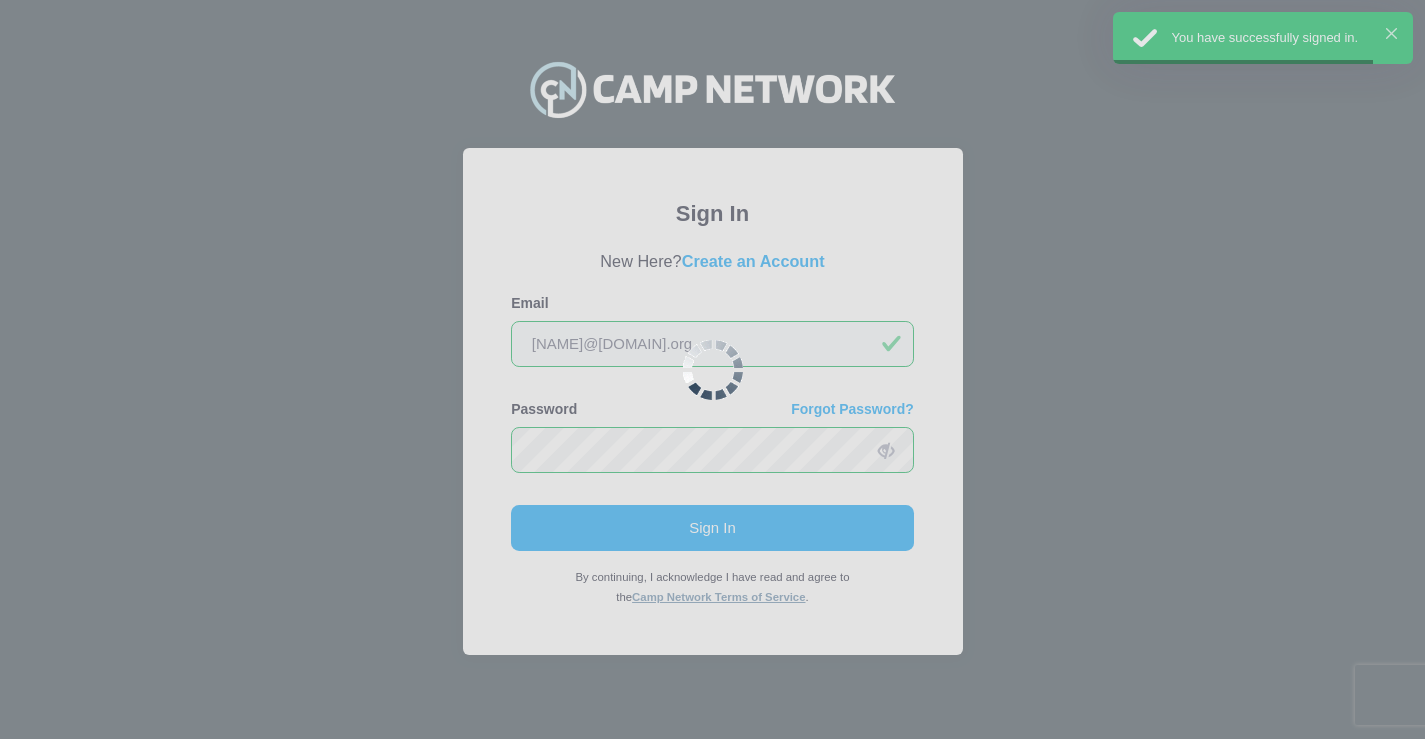 scroll, scrollTop: 0, scrollLeft: 0, axis: both 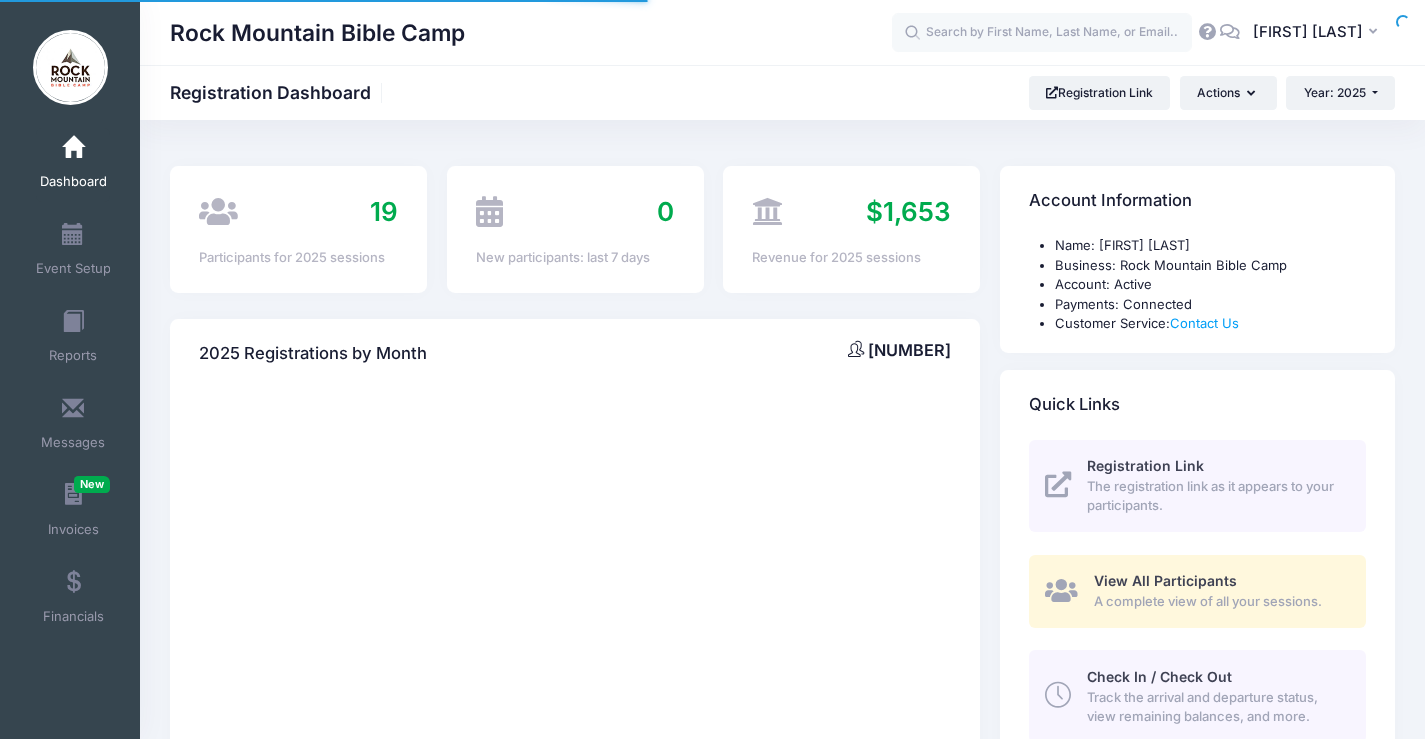 select 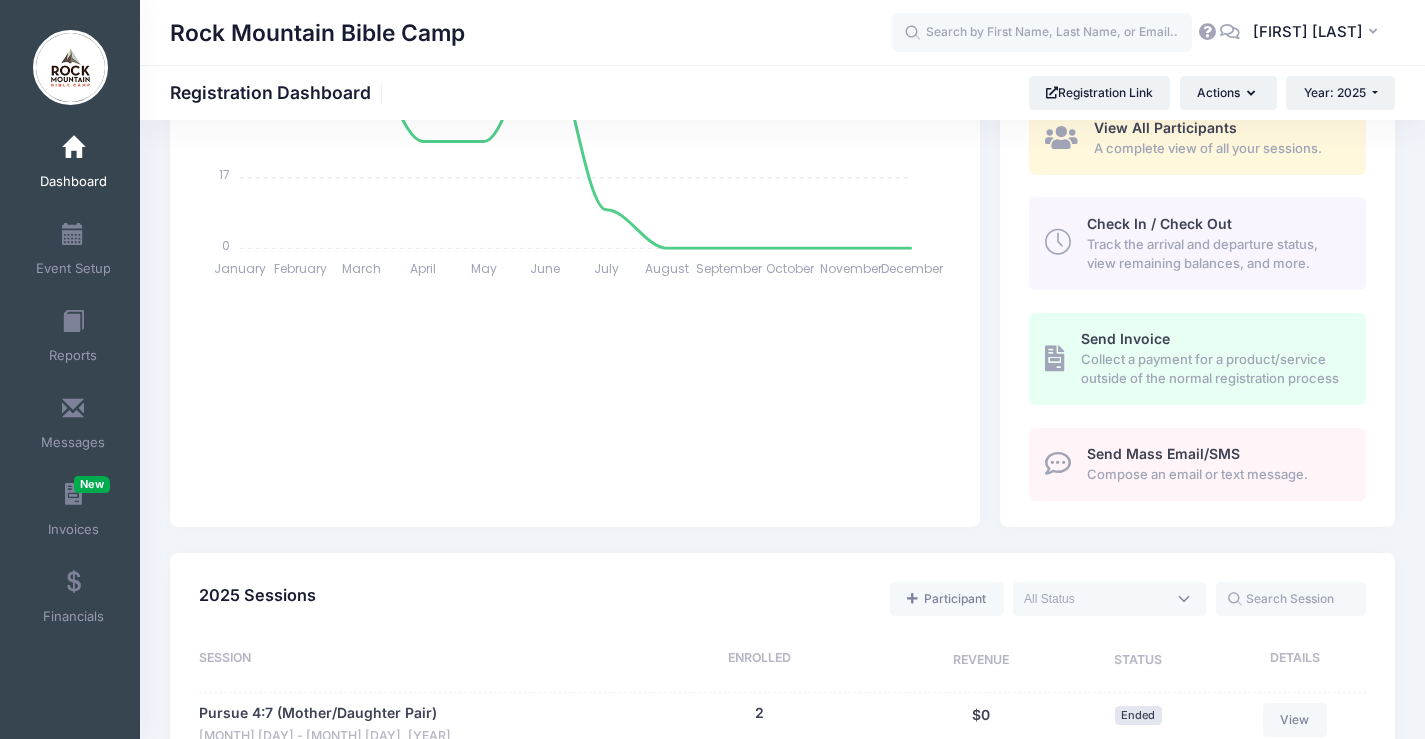 scroll, scrollTop: 300, scrollLeft: 0, axis: vertical 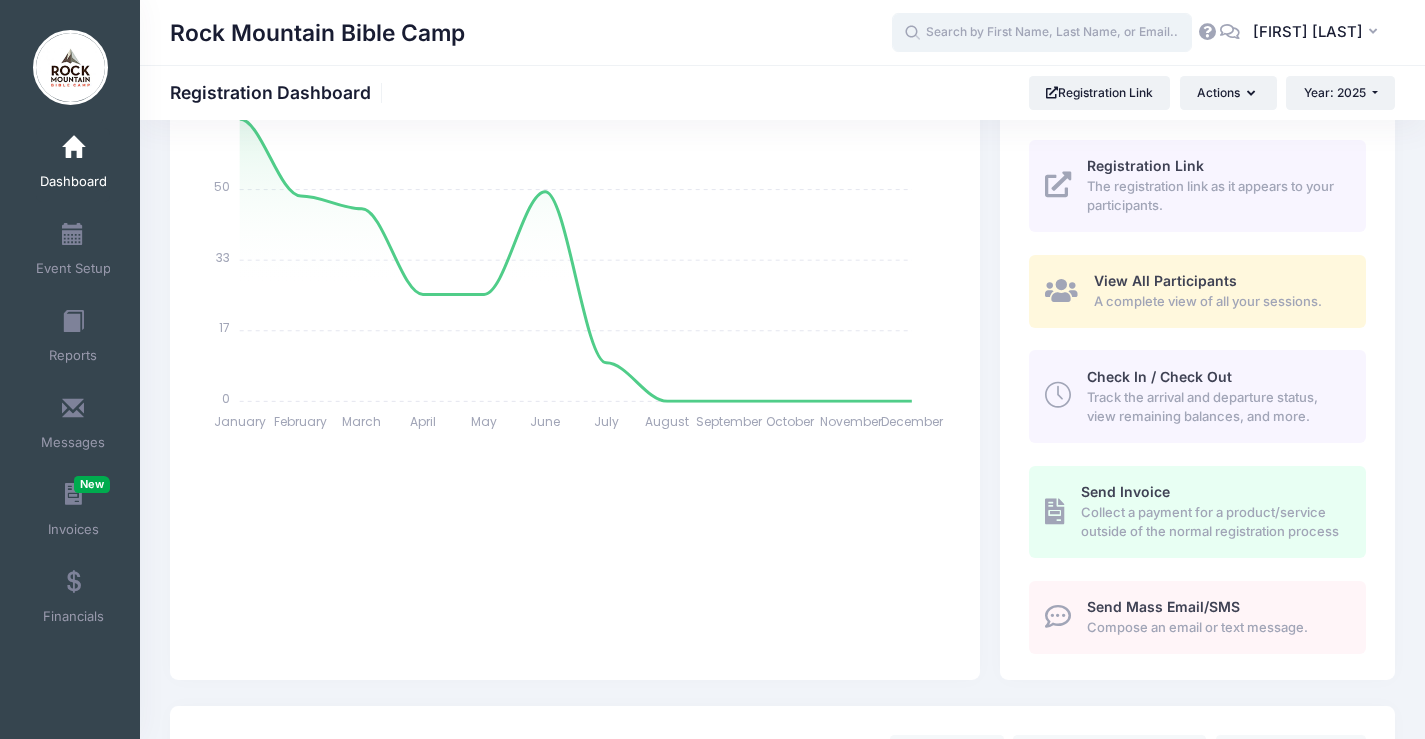 click at bounding box center [1042, 33] 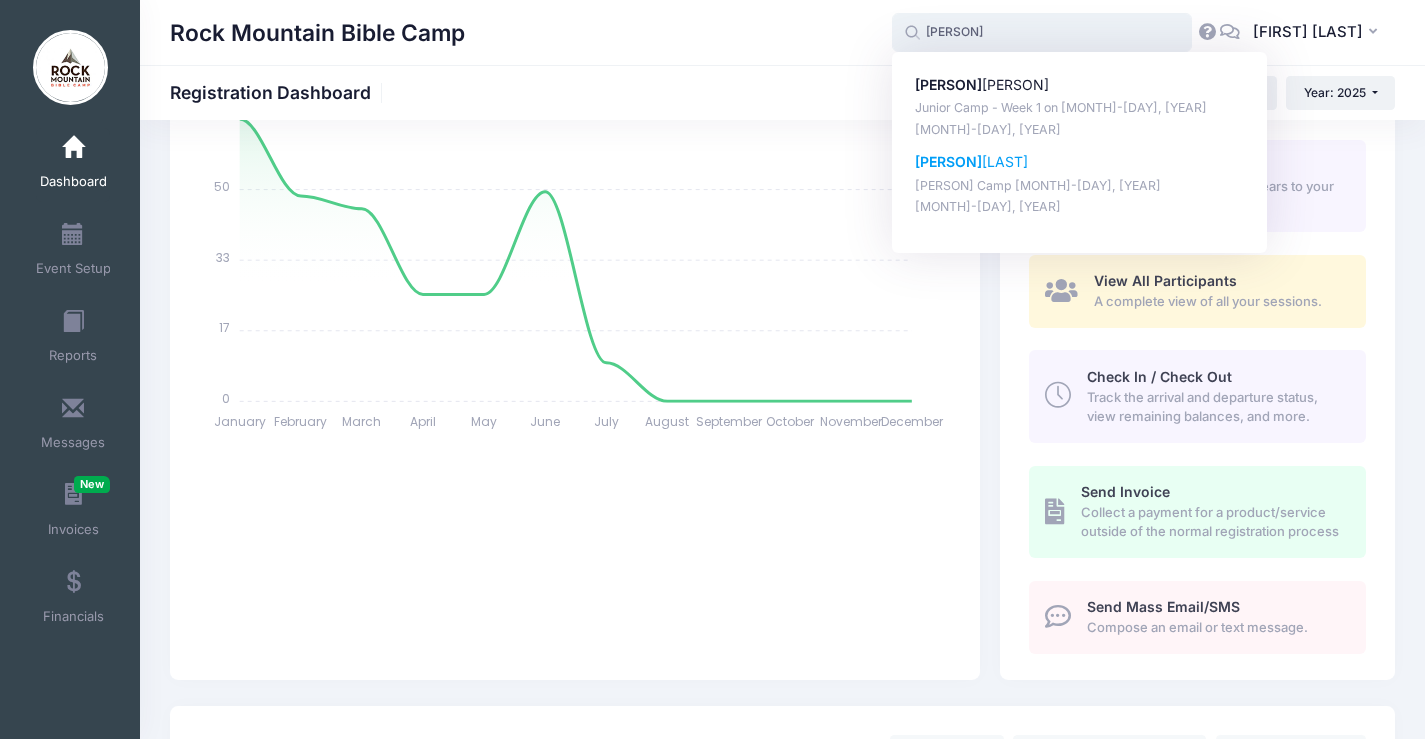 click on "Titus  Hanchett" at bounding box center (1080, 162) 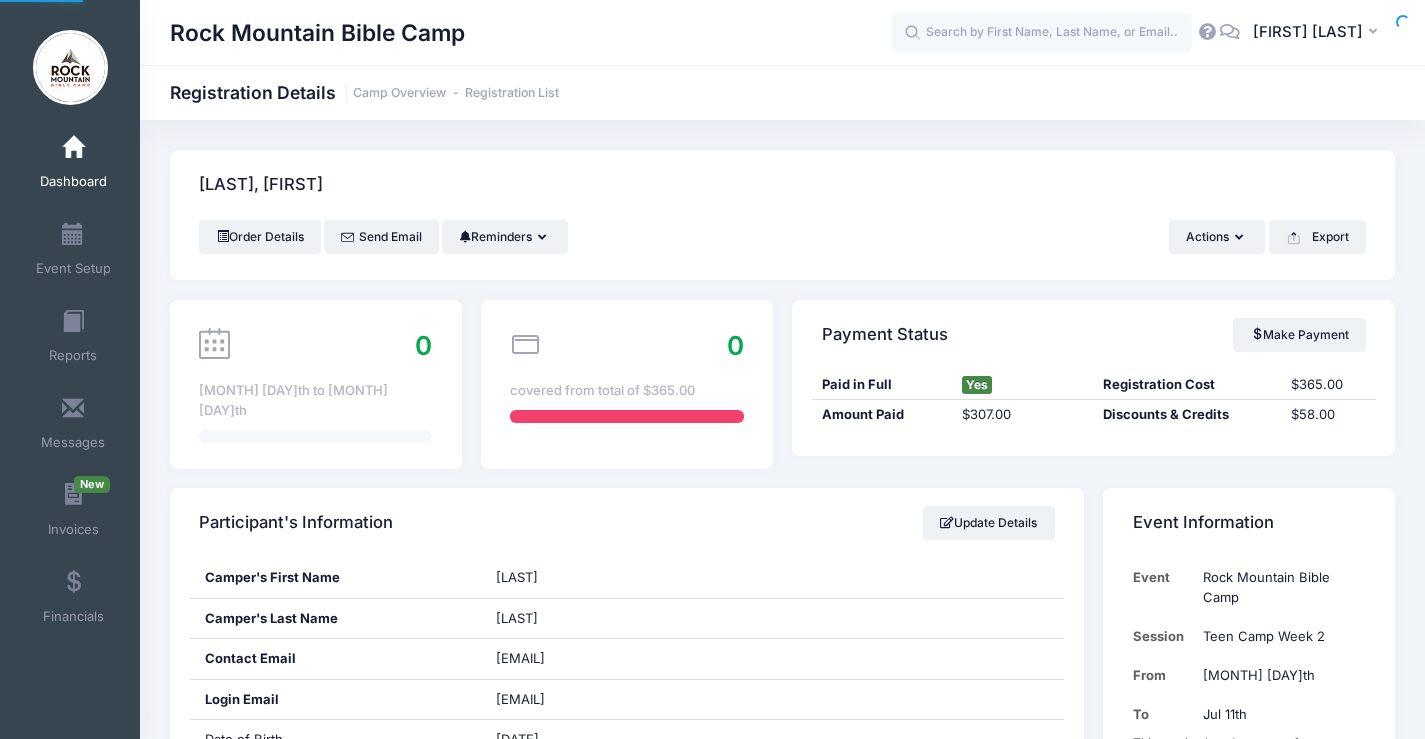 scroll, scrollTop: 0, scrollLeft: 0, axis: both 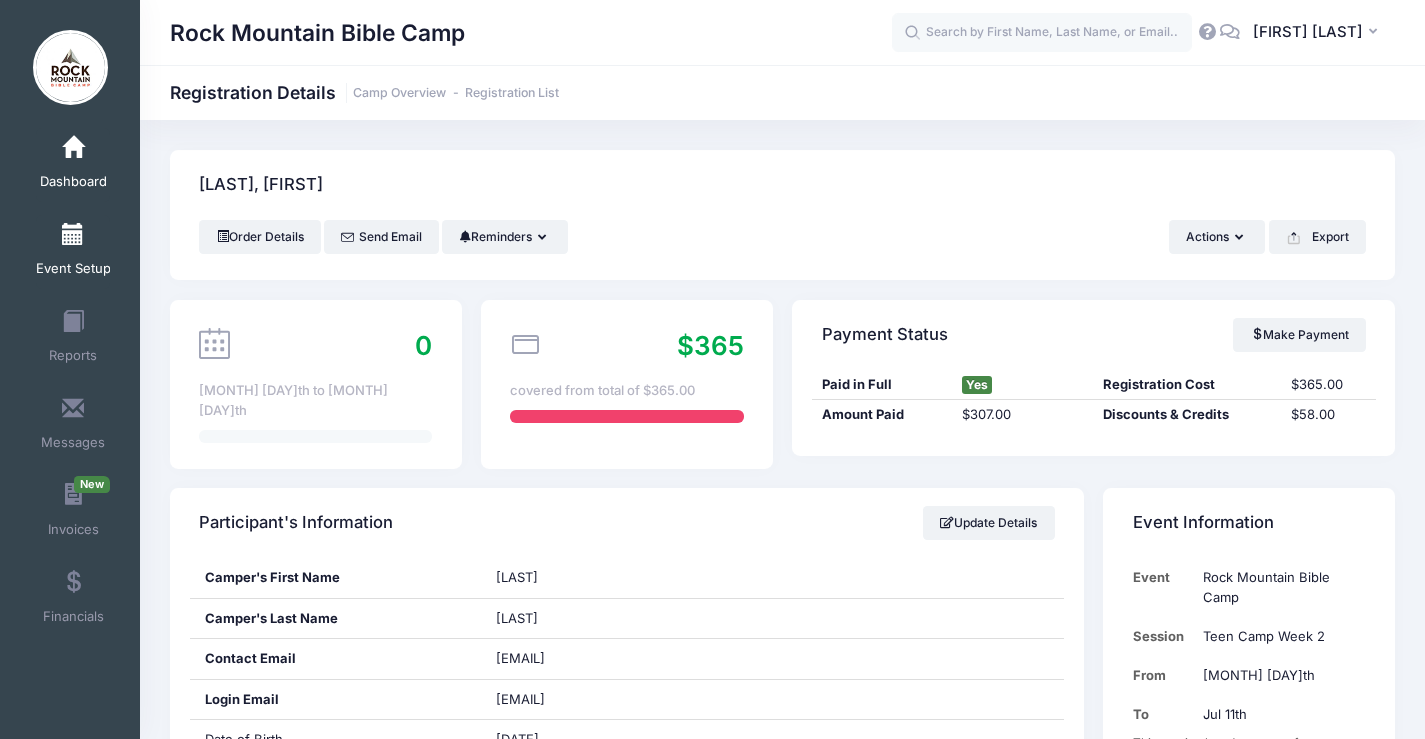 click on "Dashboard" at bounding box center (73, 165) 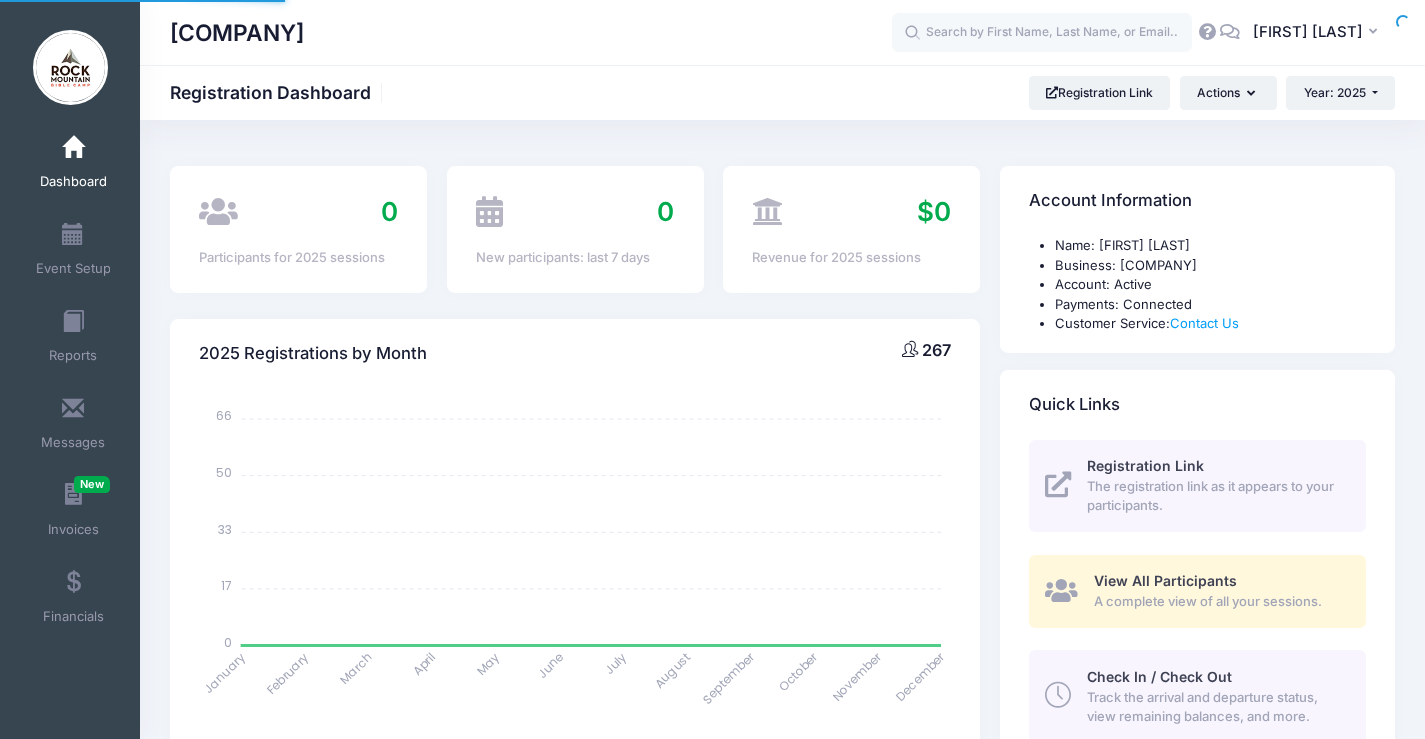 select 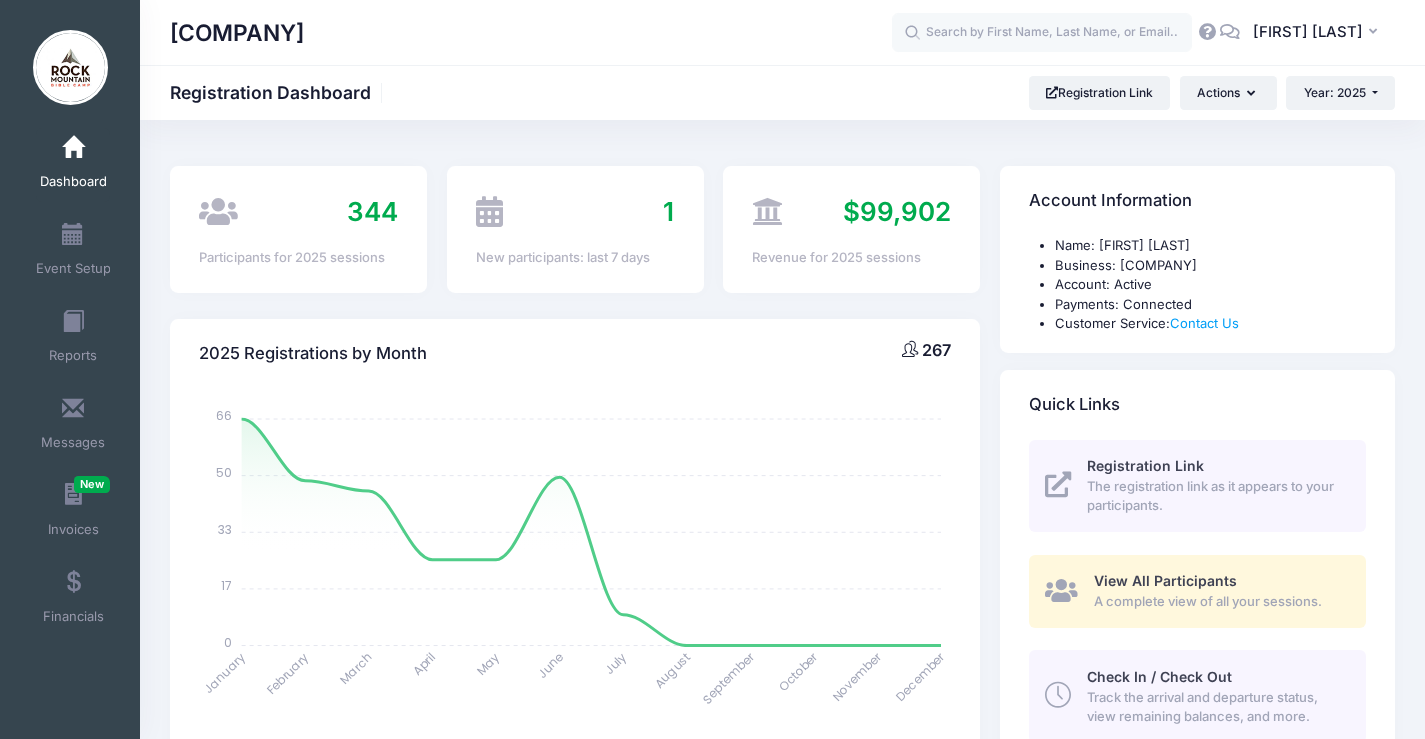 click on "Rock Mountain Bible Camp
Registration Dashboard
Registration Link Actions
Year: 2025
Year: 2025
Year: 2024
Year: 2023
Year: 2022" at bounding box center [782, 92] 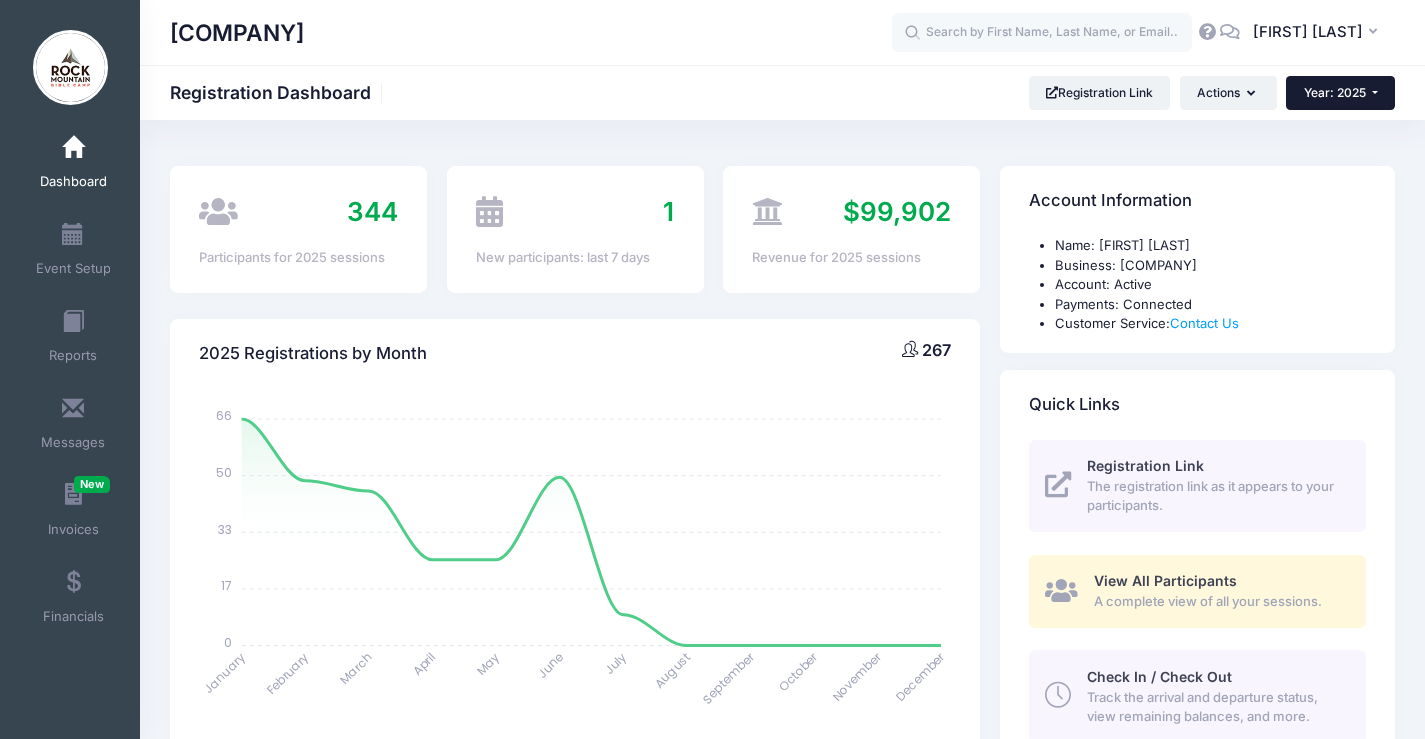click on "Year: 2025" at bounding box center (1340, 93) 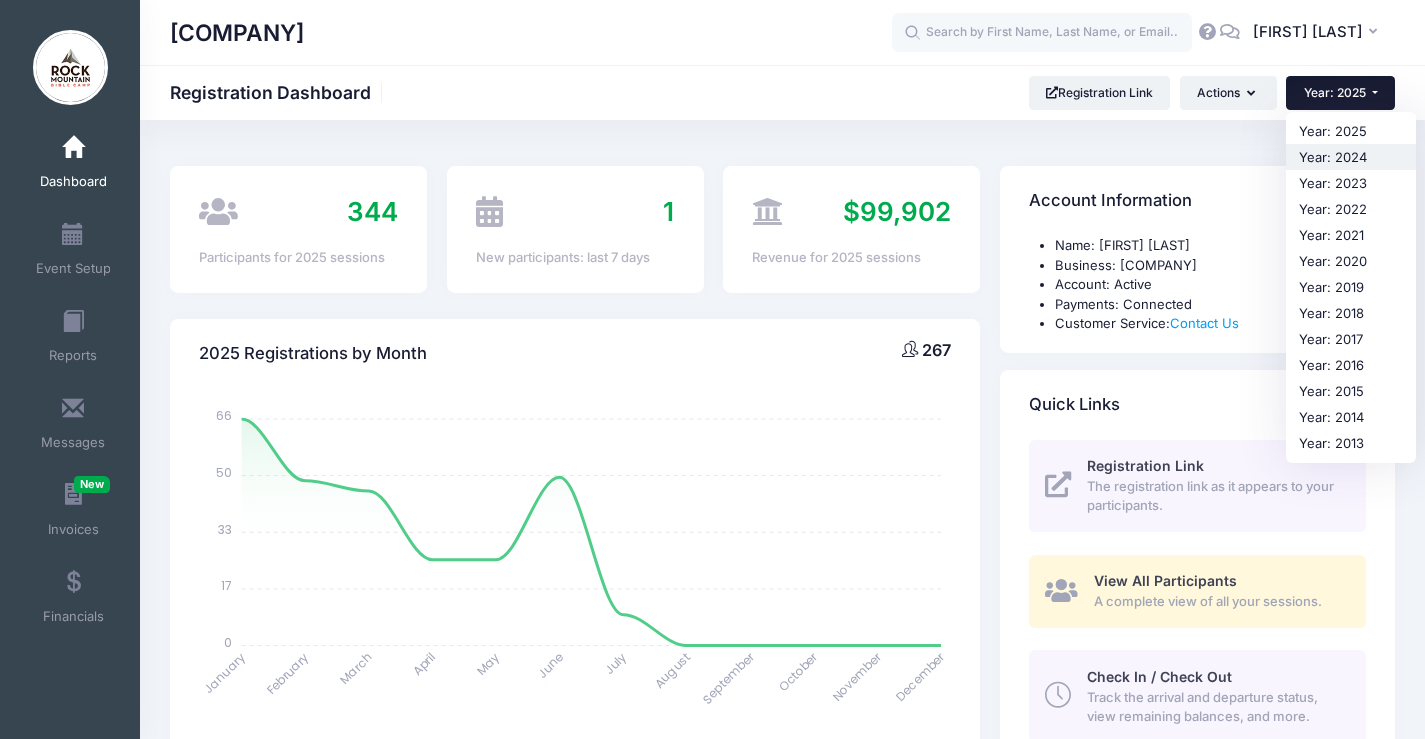 click on "Year: 2024" at bounding box center [1351, 157] 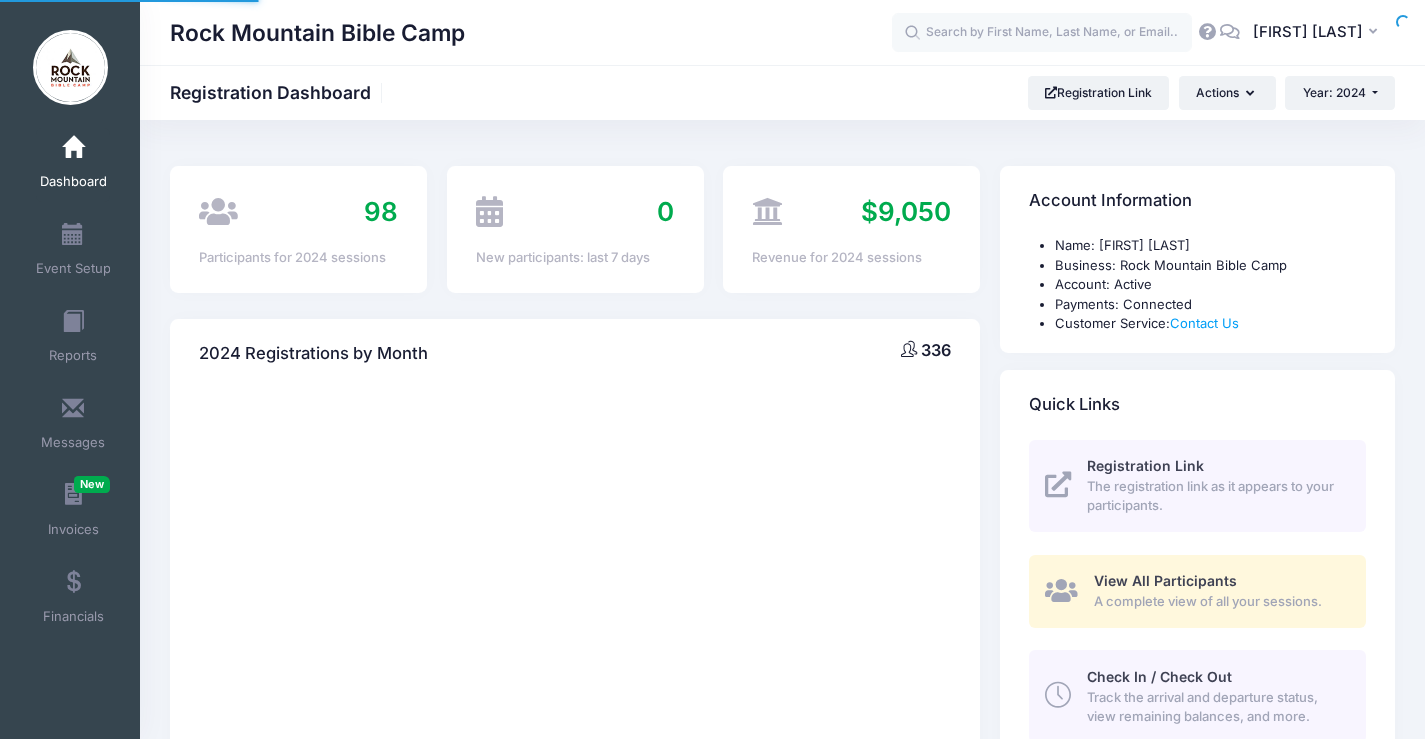 scroll, scrollTop: 0, scrollLeft: 0, axis: both 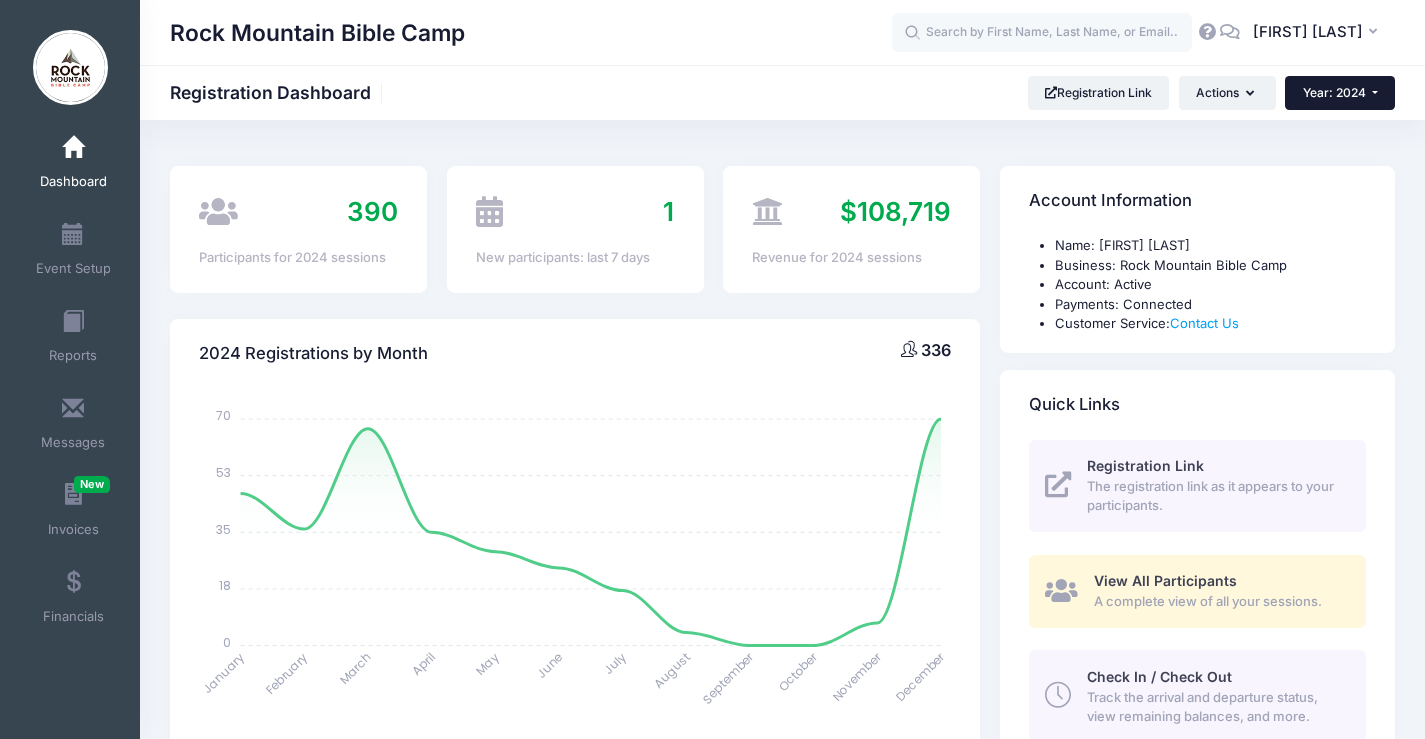click on "Year: 2024" at bounding box center (1334, 92) 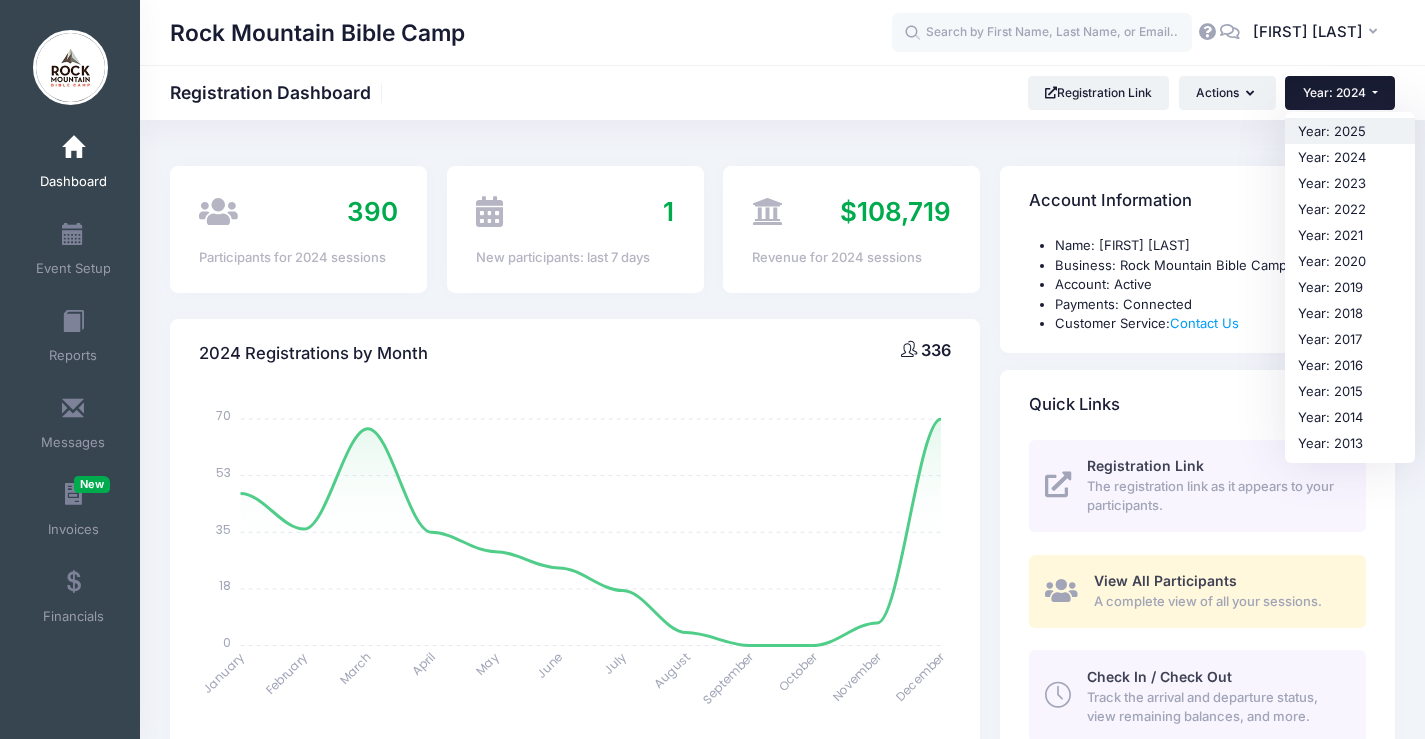 click on "Year: 2025" at bounding box center (1350, 131) 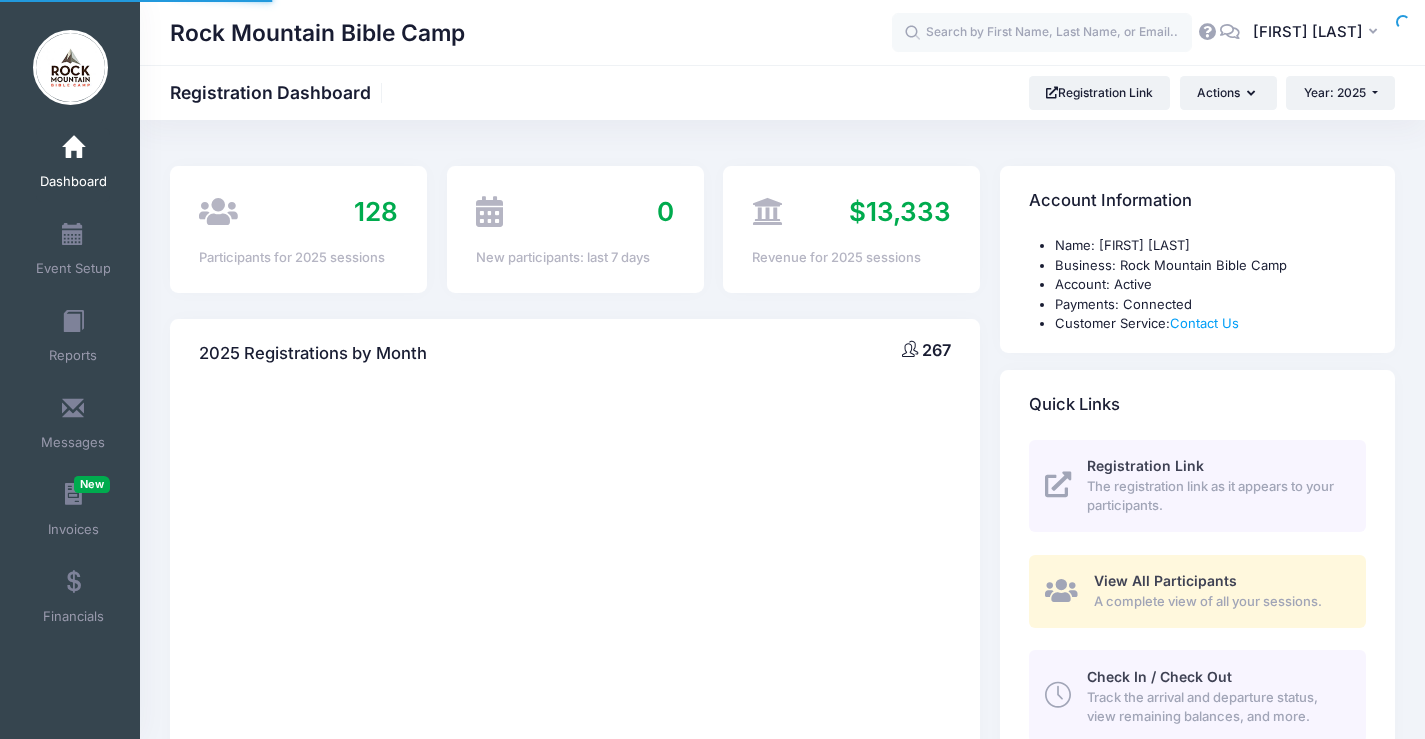 scroll, scrollTop: 0, scrollLeft: 0, axis: both 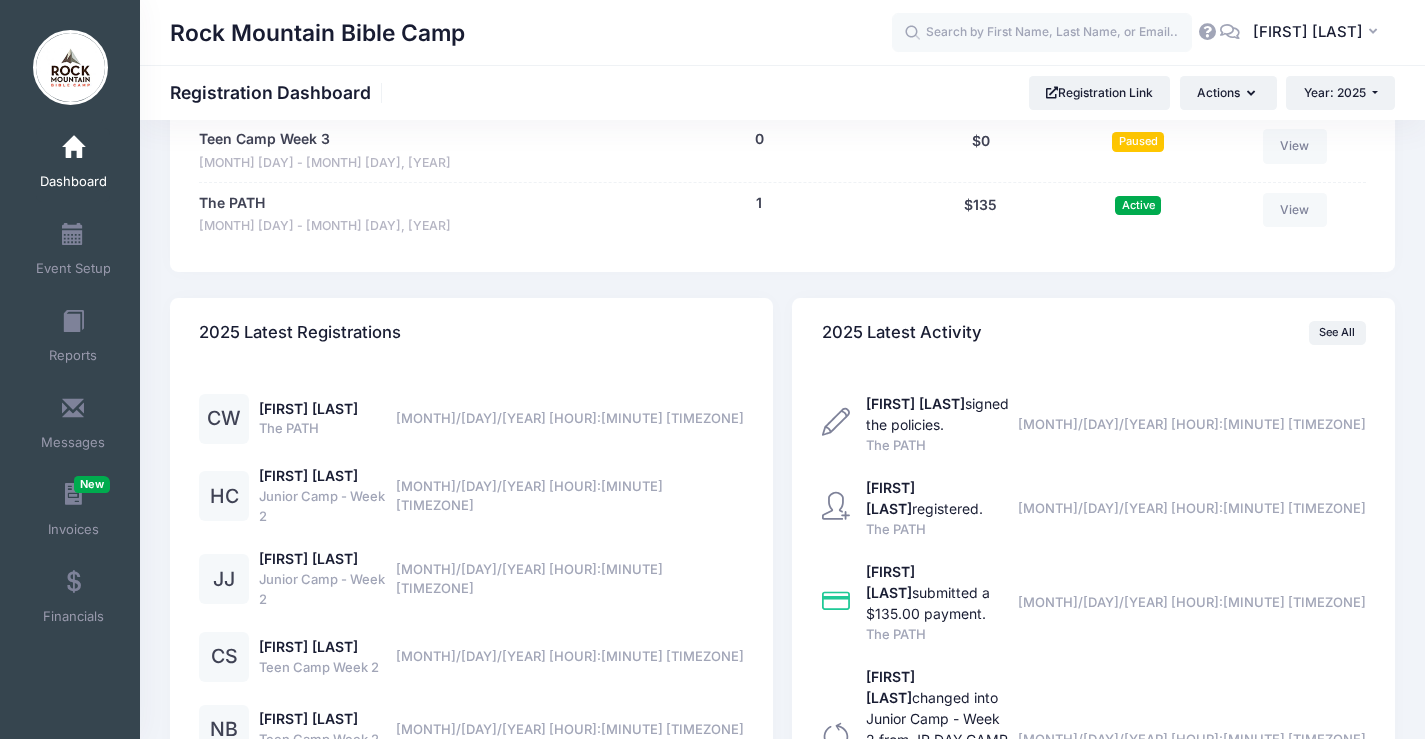 click on "CW
[FIRST] [LAST]
The PATH
[MONTH]/[DAY]/[YEAR] [HOUR]:[MINUTE] [TIMEZONE]
[MONTH]/[DAY]/[YEAR] [HOUR]:[MINUTE] [TIMEZONE]" at bounding box center (471, 419) 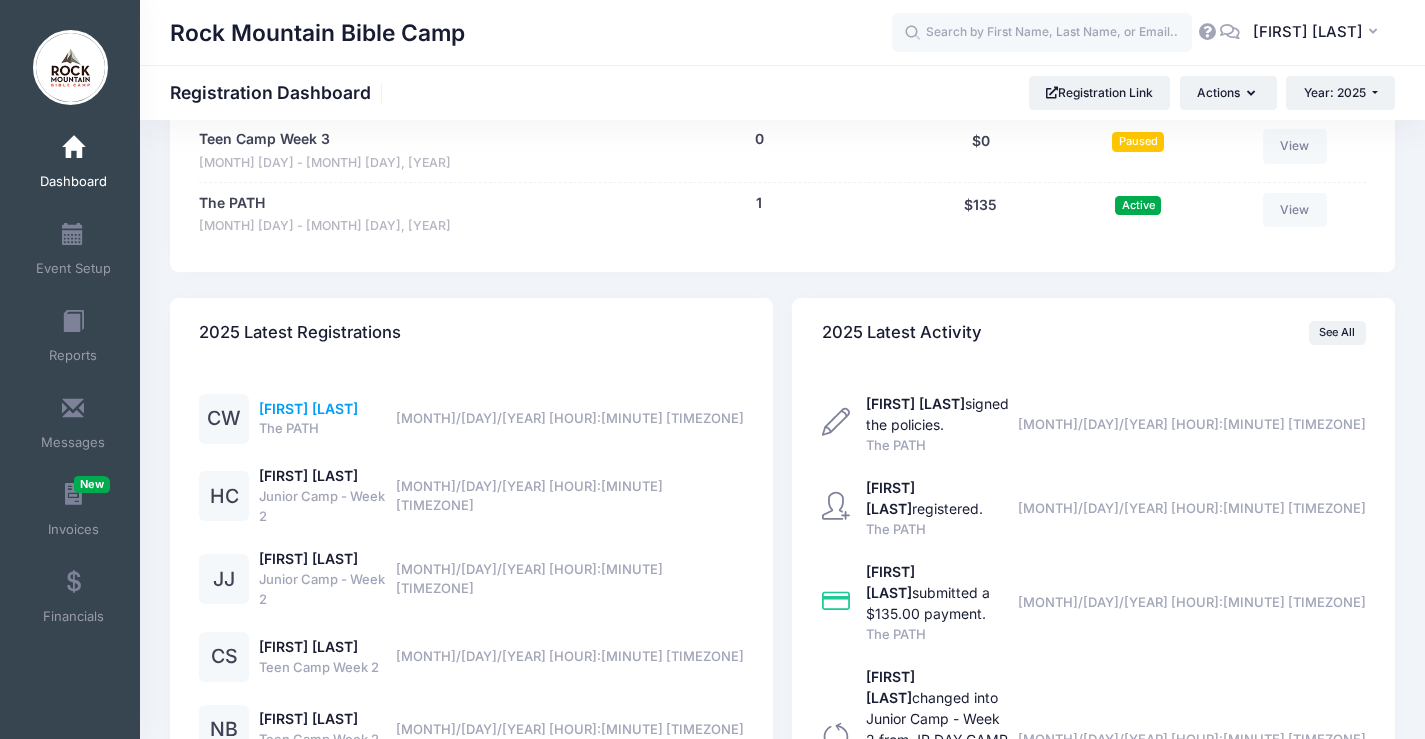 click on "Caleb White" at bounding box center [308, 408] 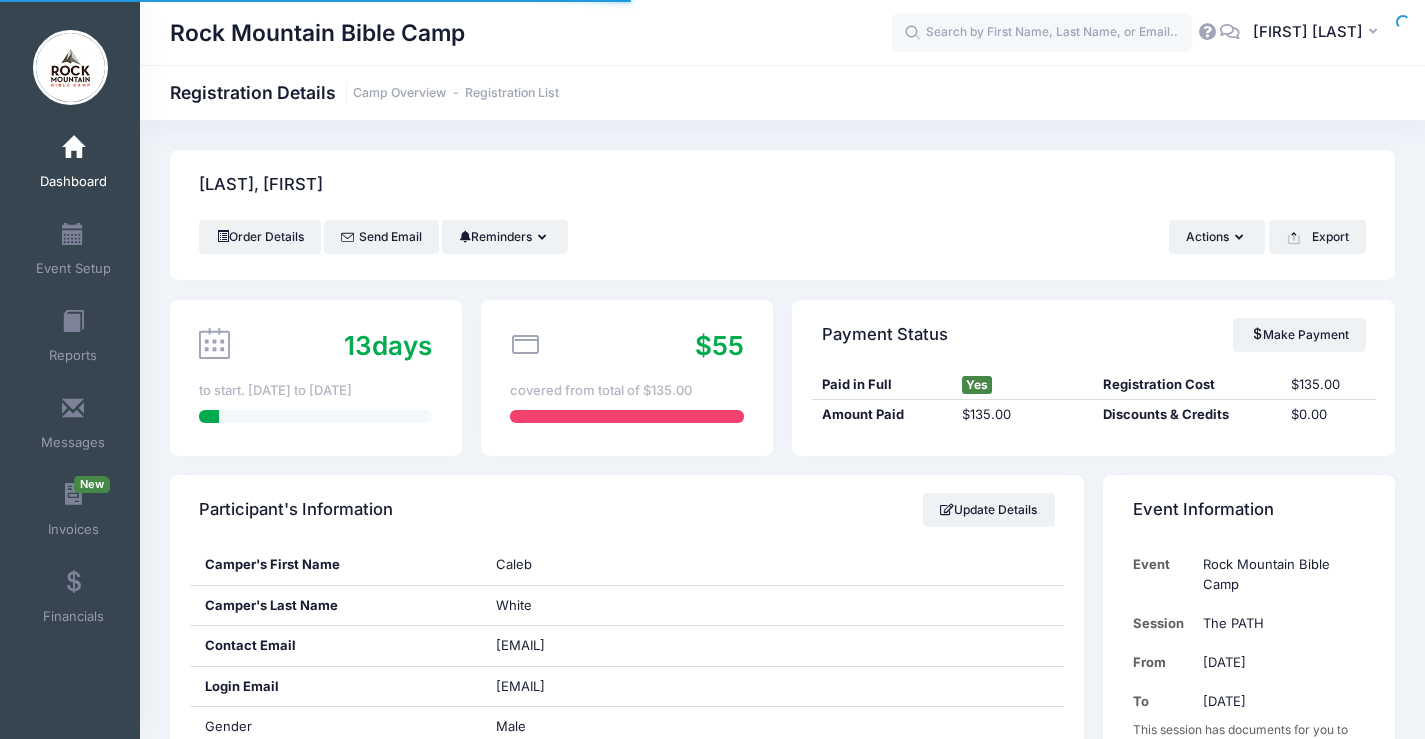 scroll, scrollTop: 1, scrollLeft: 0, axis: vertical 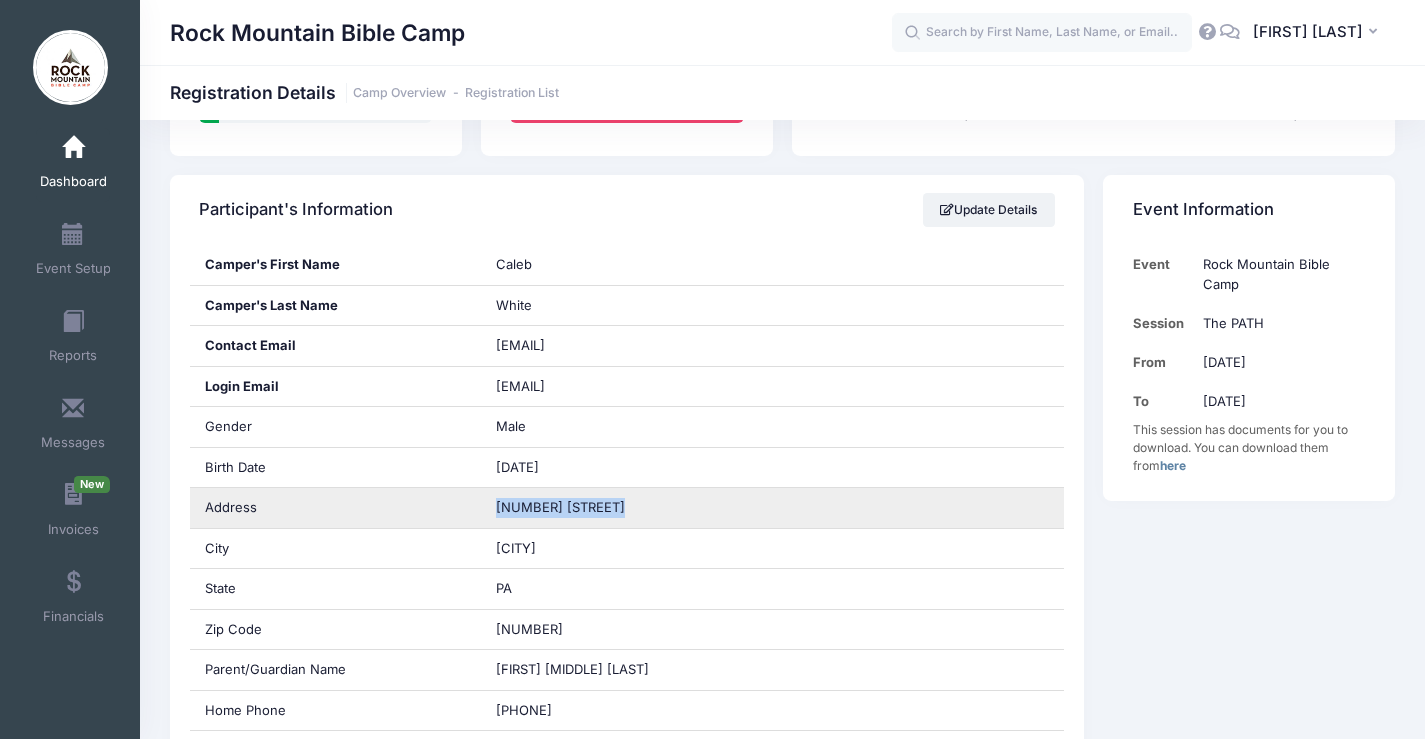 drag, startPoint x: 676, startPoint y: 516, endPoint x: 490, endPoint y: 516, distance: 186 